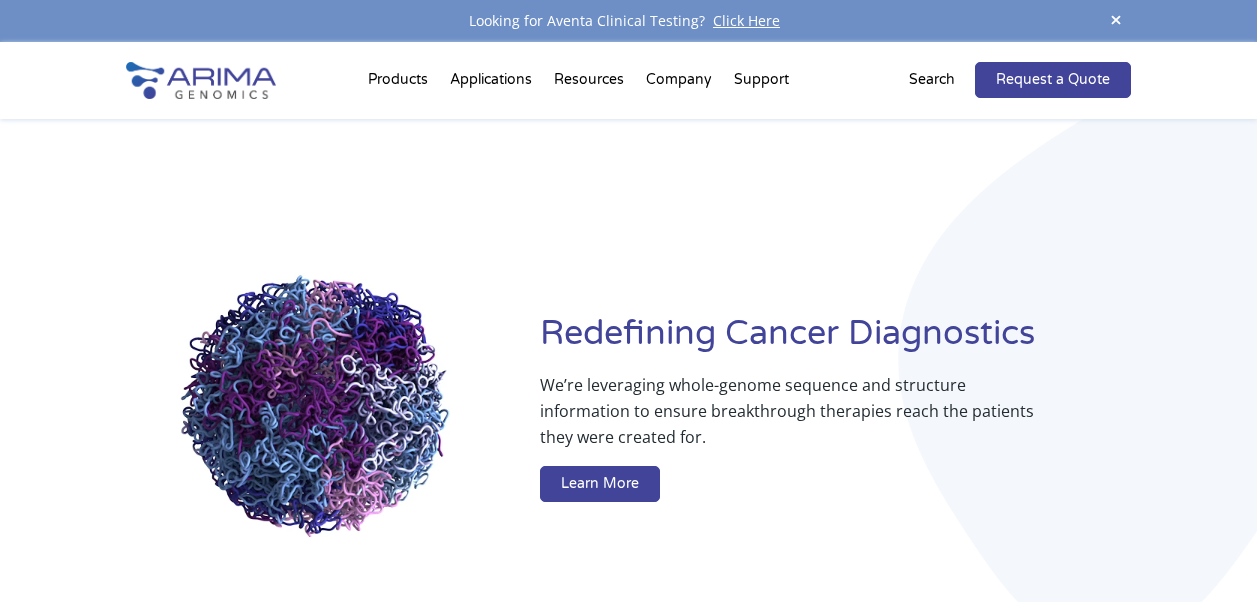 scroll, scrollTop: 0, scrollLeft: 0, axis: both 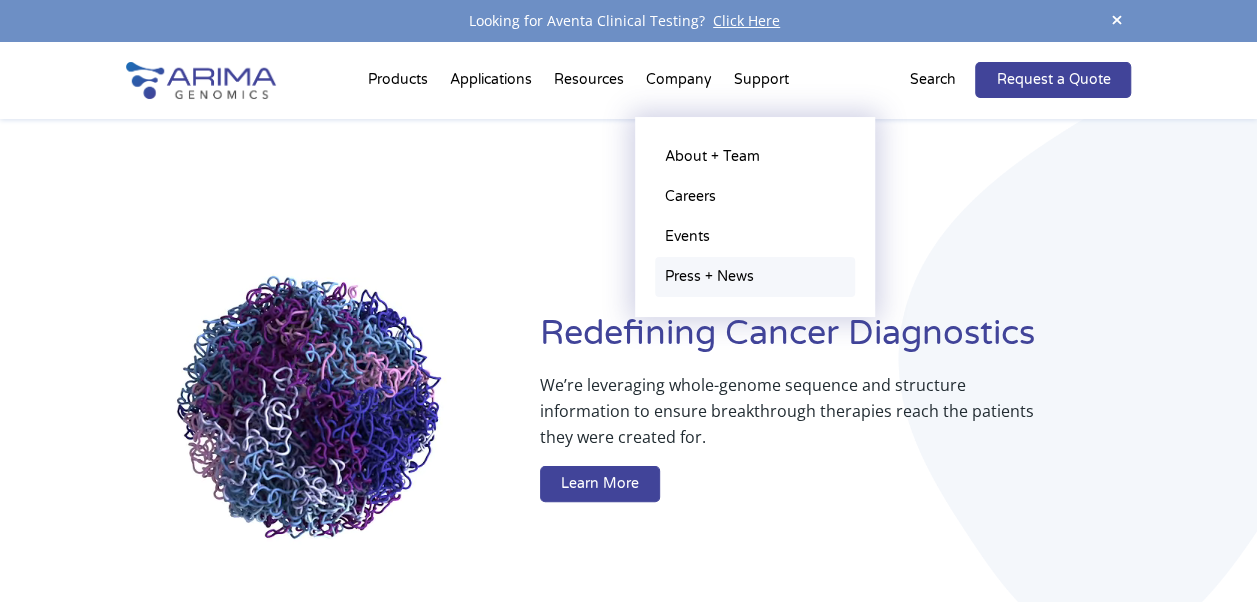 click on "Press + News" at bounding box center (755, 277) 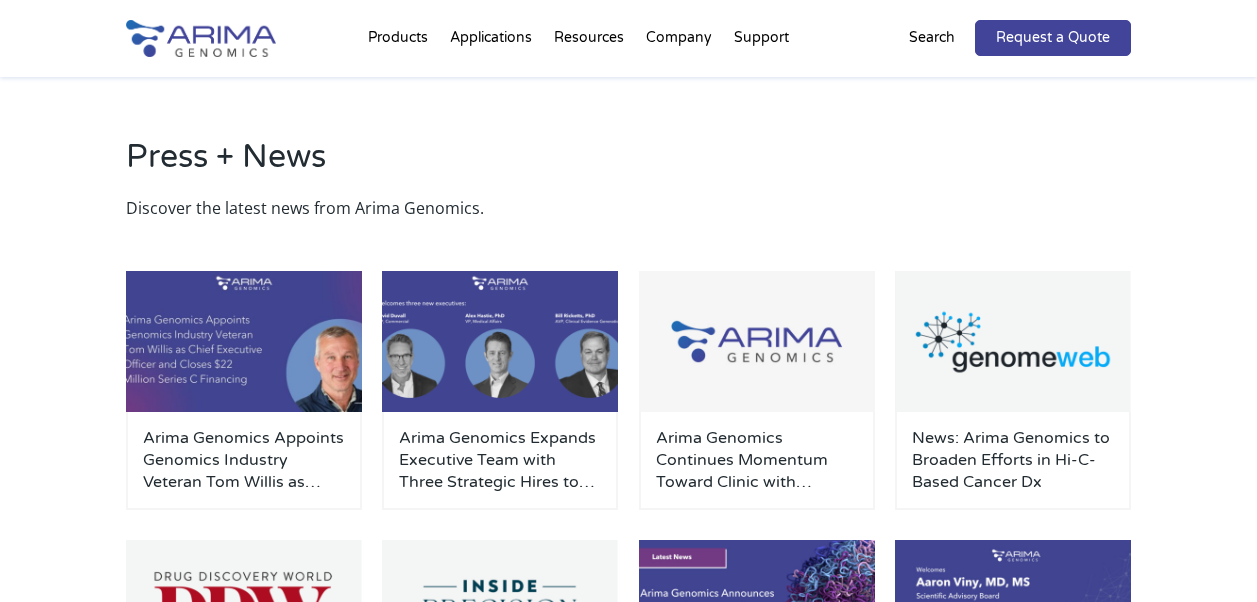 scroll, scrollTop: 0, scrollLeft: 0, axis: both 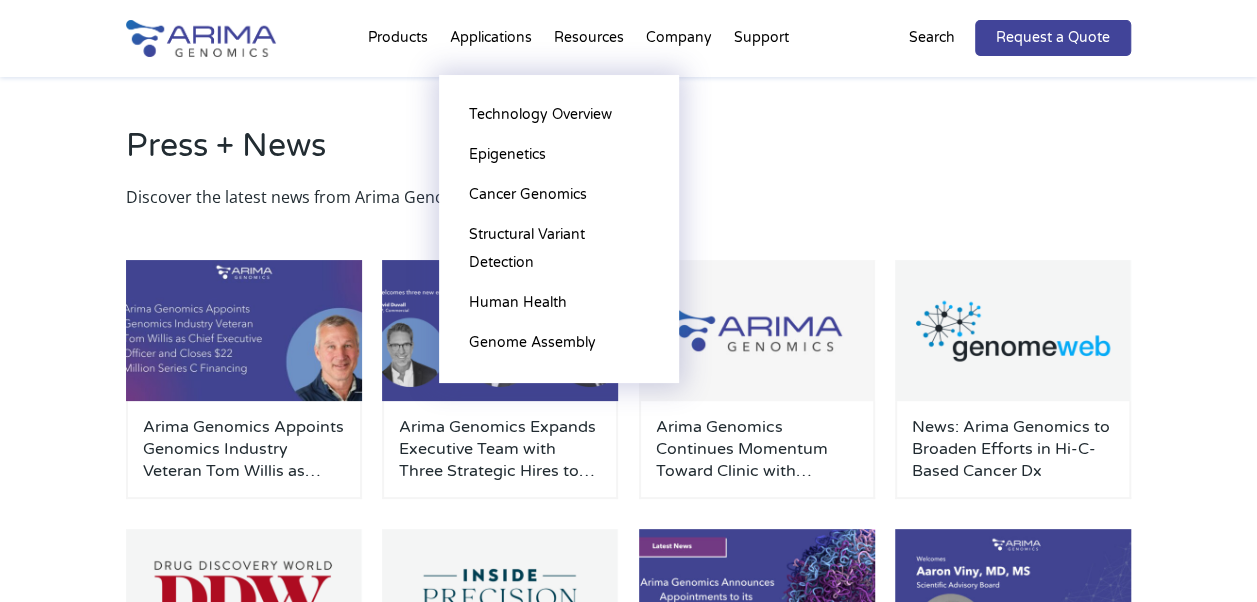 click on "Applications Technology Overview Epigenetics Cancer Genomics Structural Variant Detection Human Health Genome Assembly" at bounding box center (491, 42) 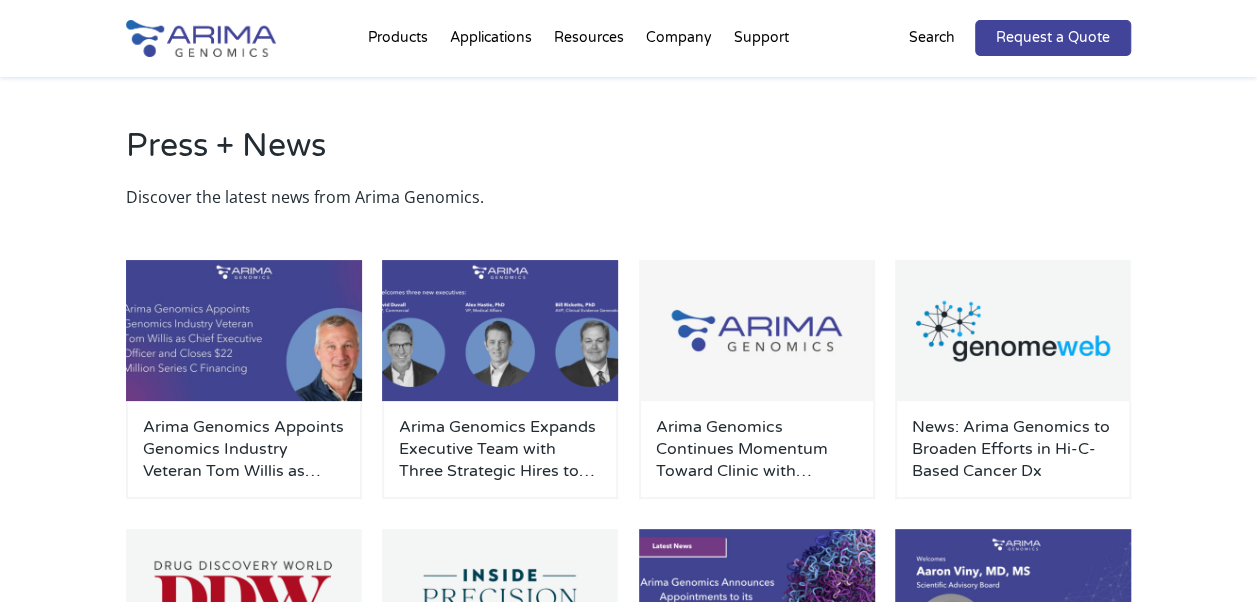click on "Search" at bounding box center [932, 38] 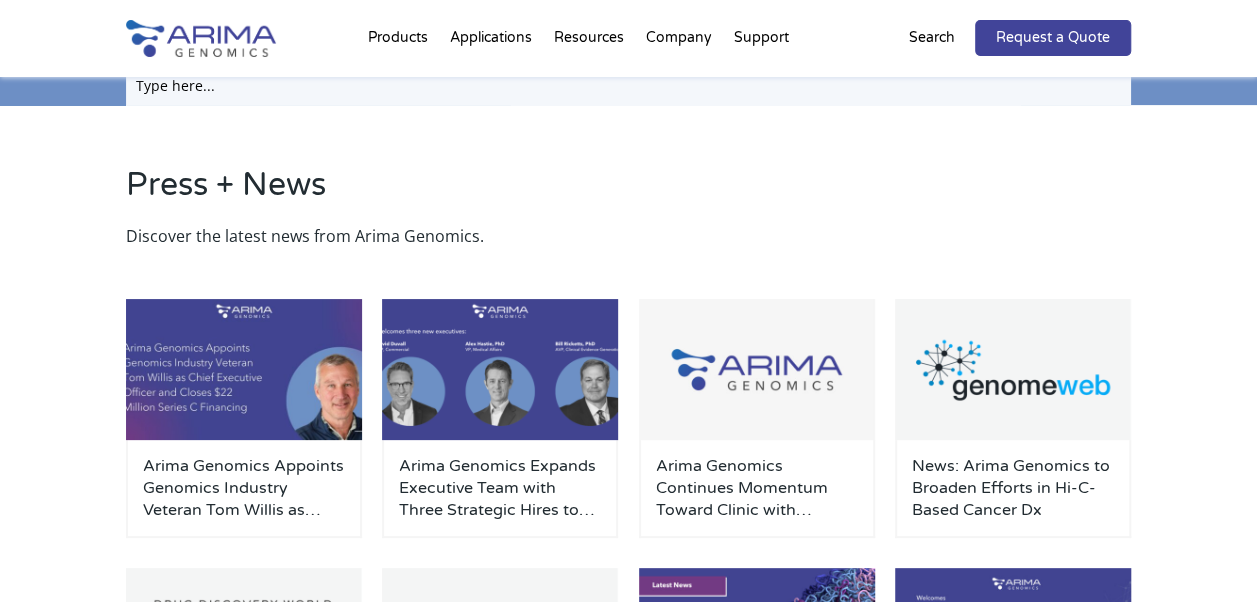click at bounding box center (629, 85) 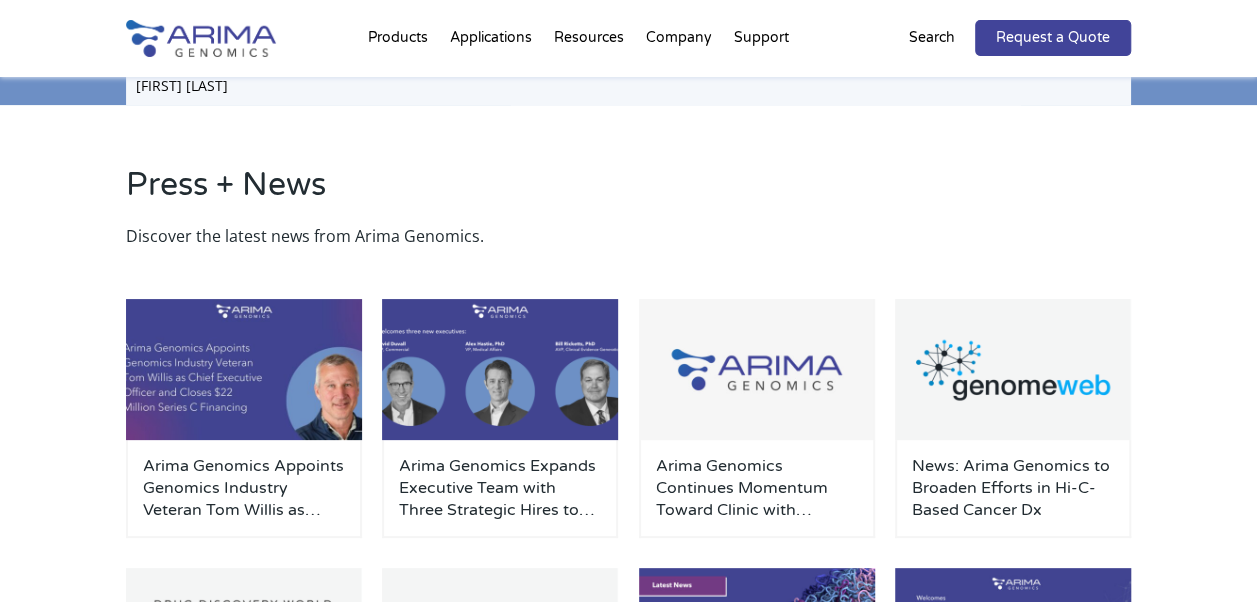 type on "grant award" 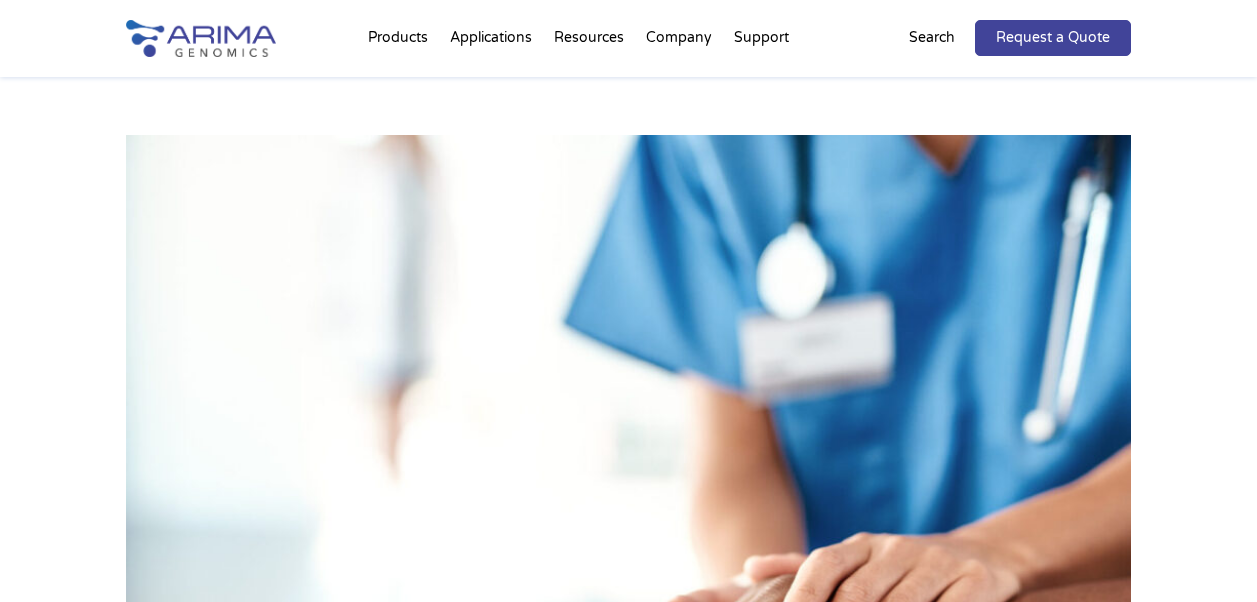 scroll, scrollTop: 0, scrollLeft: 0, axis: both 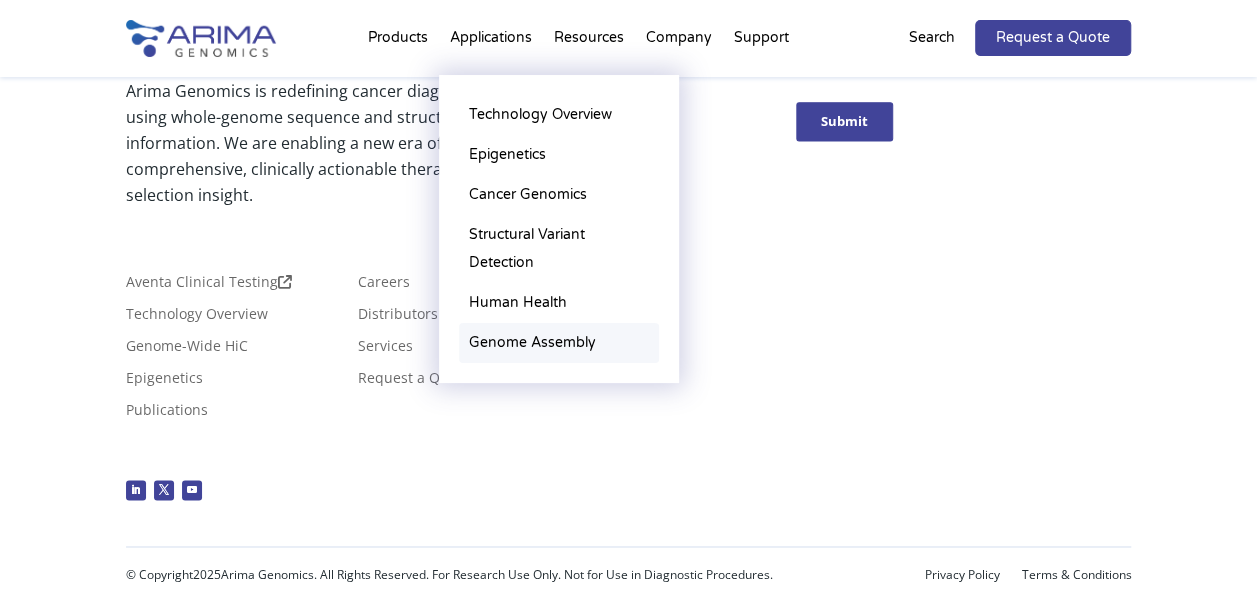 click on "Genome Assembly" at bounding box center [559, 343] 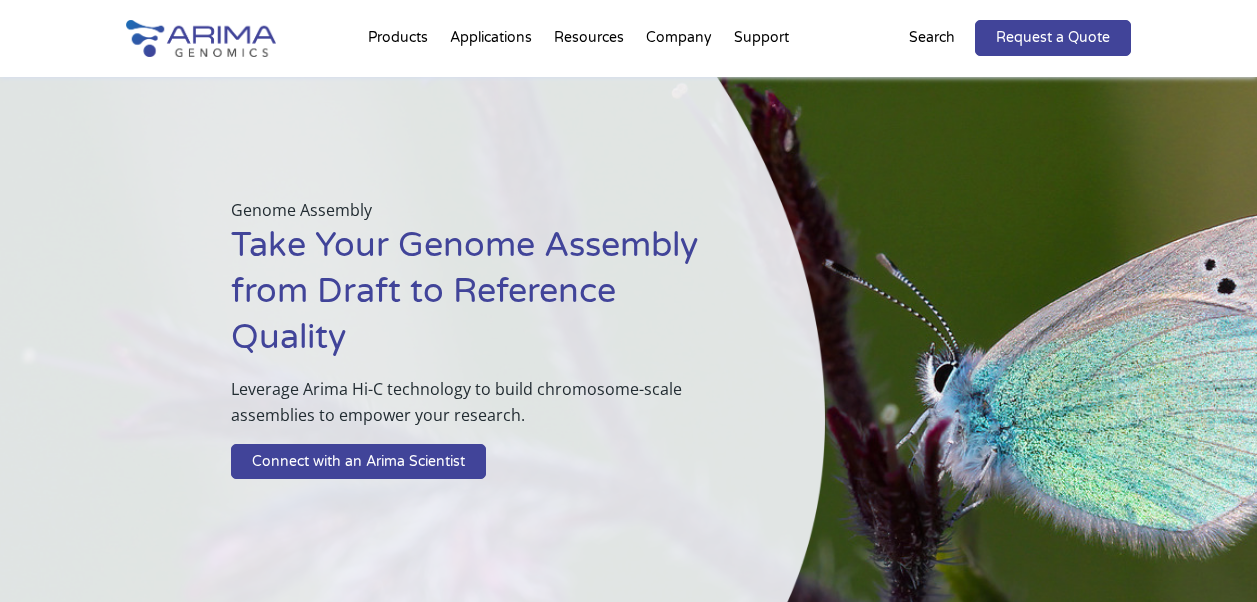scroll, scrollTop: 0, scrollLeft: 0, axis: both 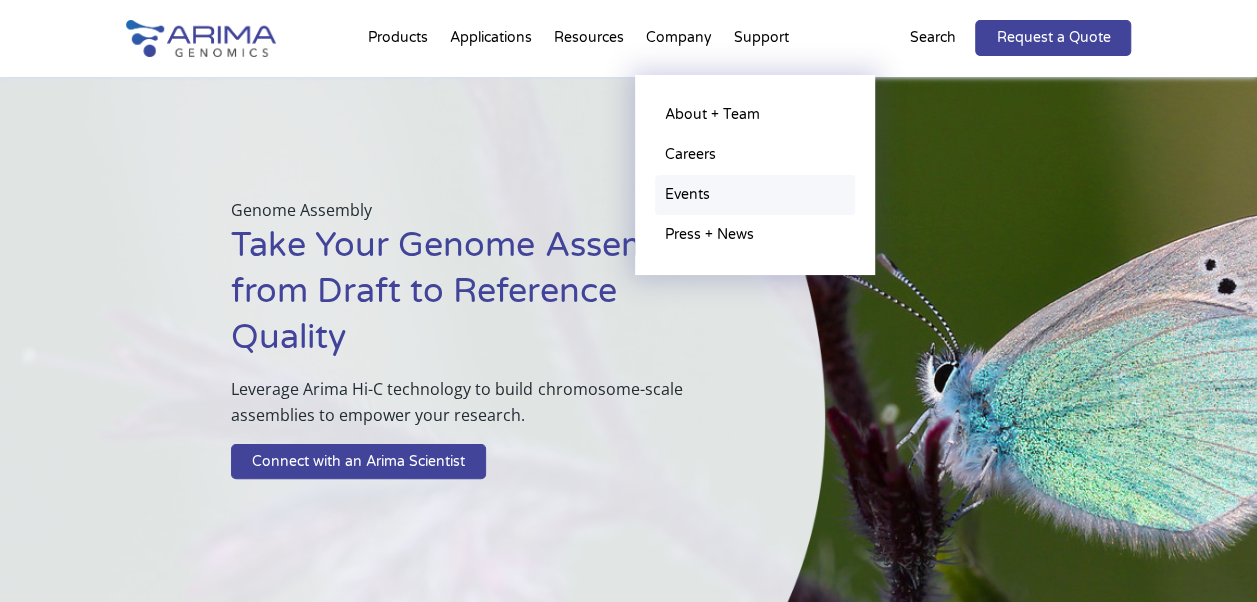 click on "Events" at bounding box center [755, 195] 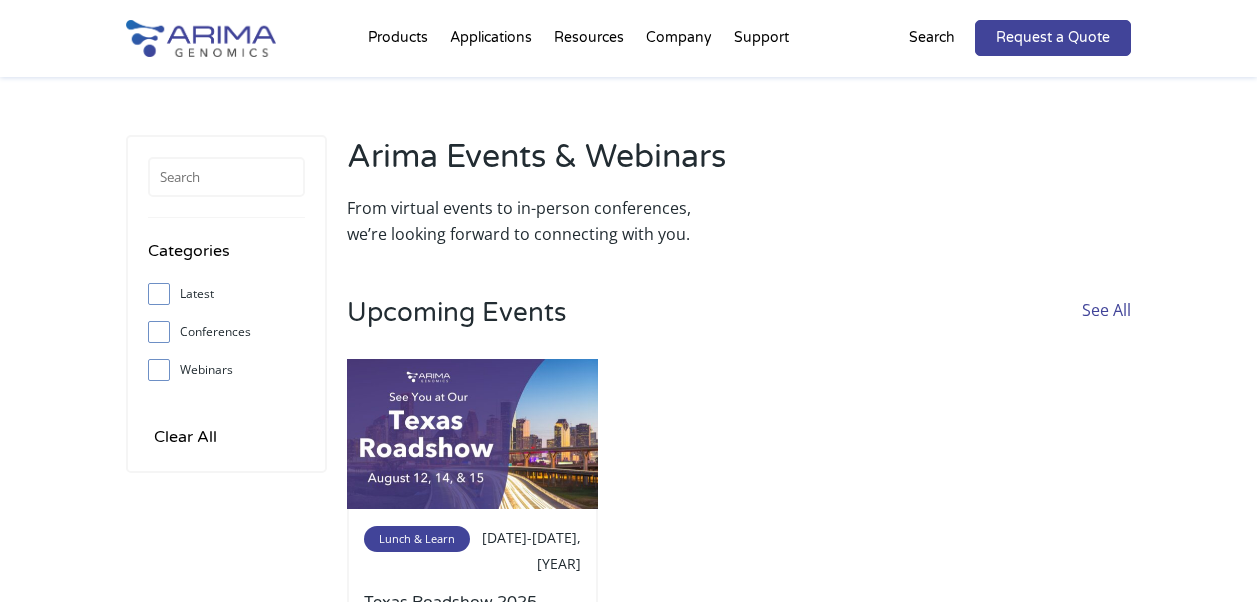scroll, scrollTop: 131, scrollLeft: 0, axis: vertical 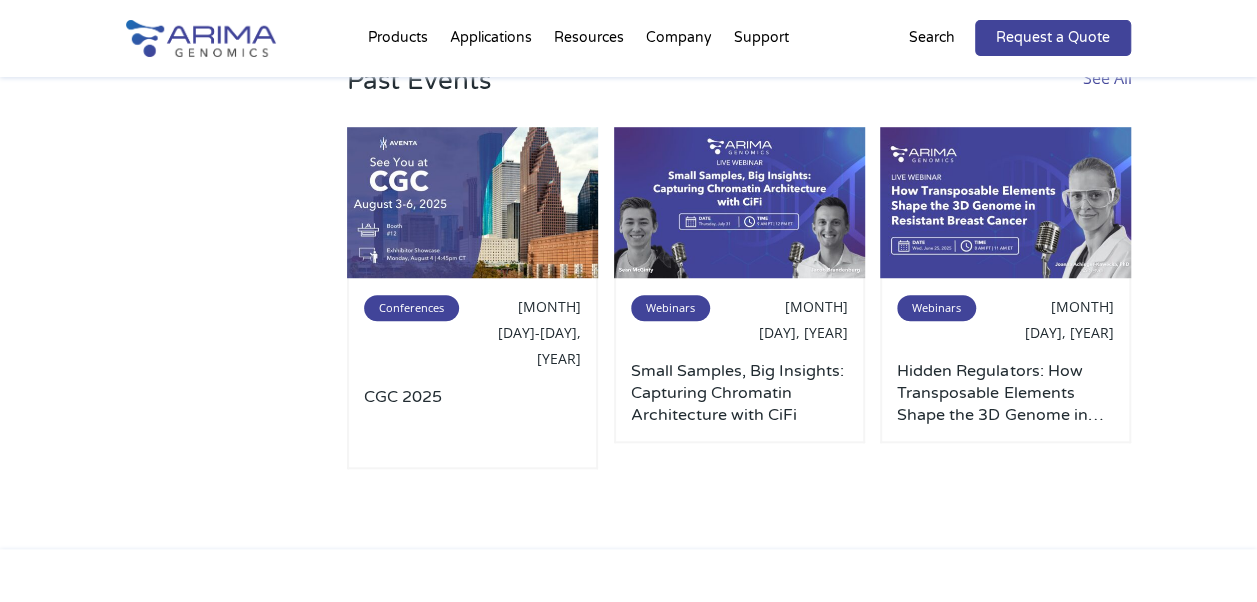 click on "See All" at bounding box center (1106, 96) 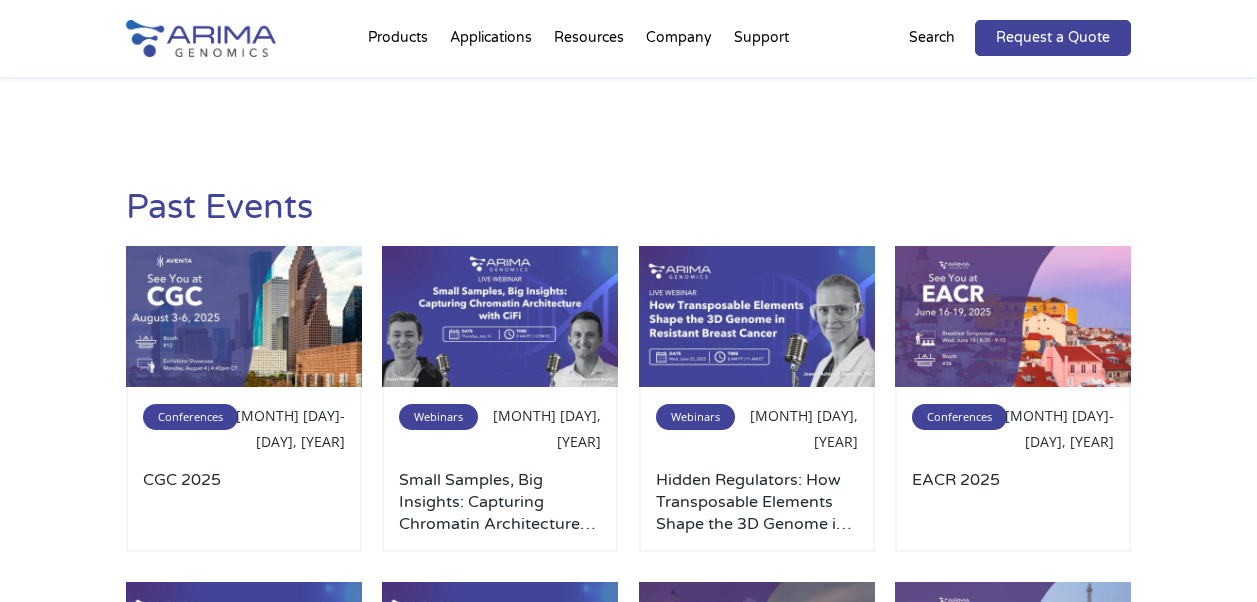 scroll, scrollTop: 0, scrollLeft: 0, axis: both 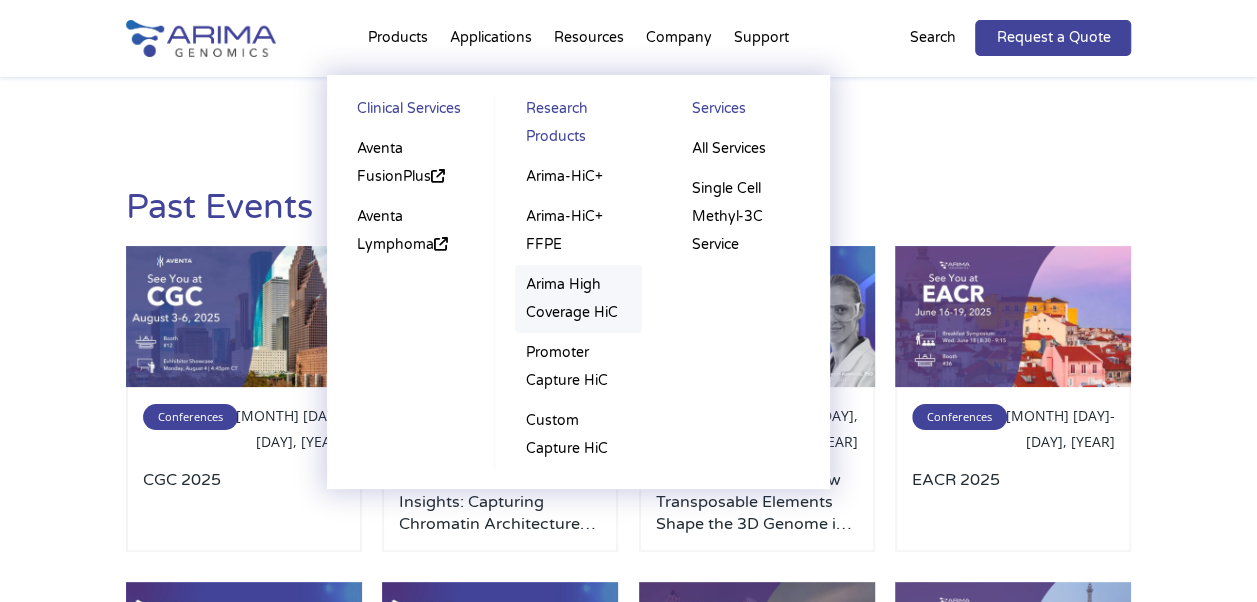 click on "Arima High Coverage HiC" at bounding box center (578, 299) 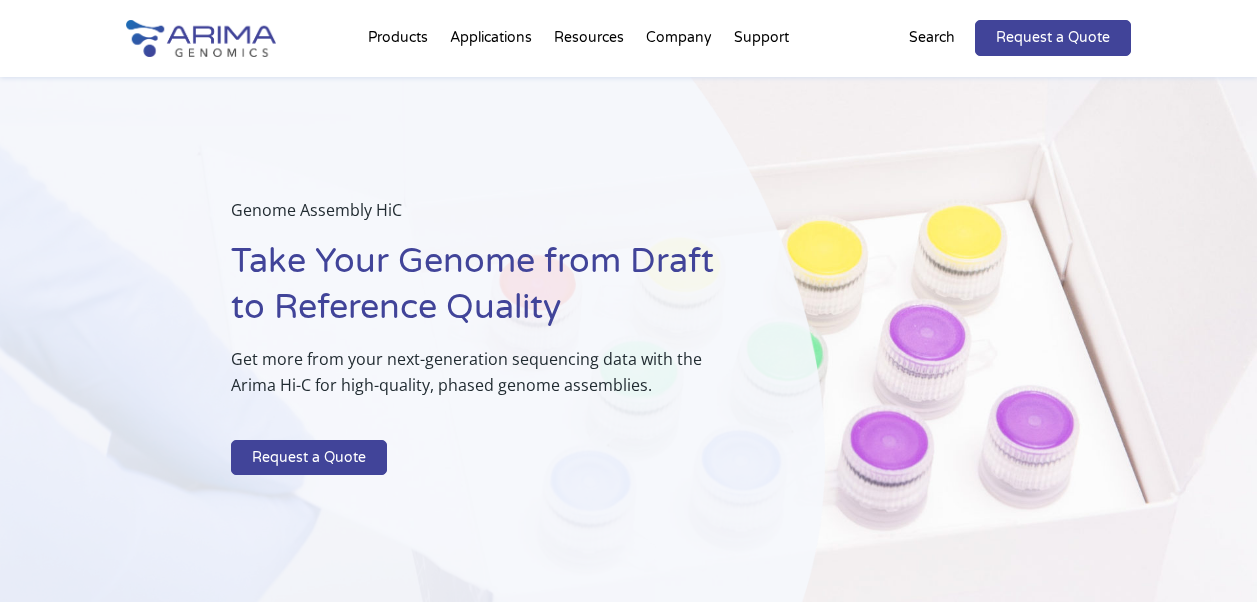 scroll, scrollTop: 1278, scrollLeft: 0, axis: vertical 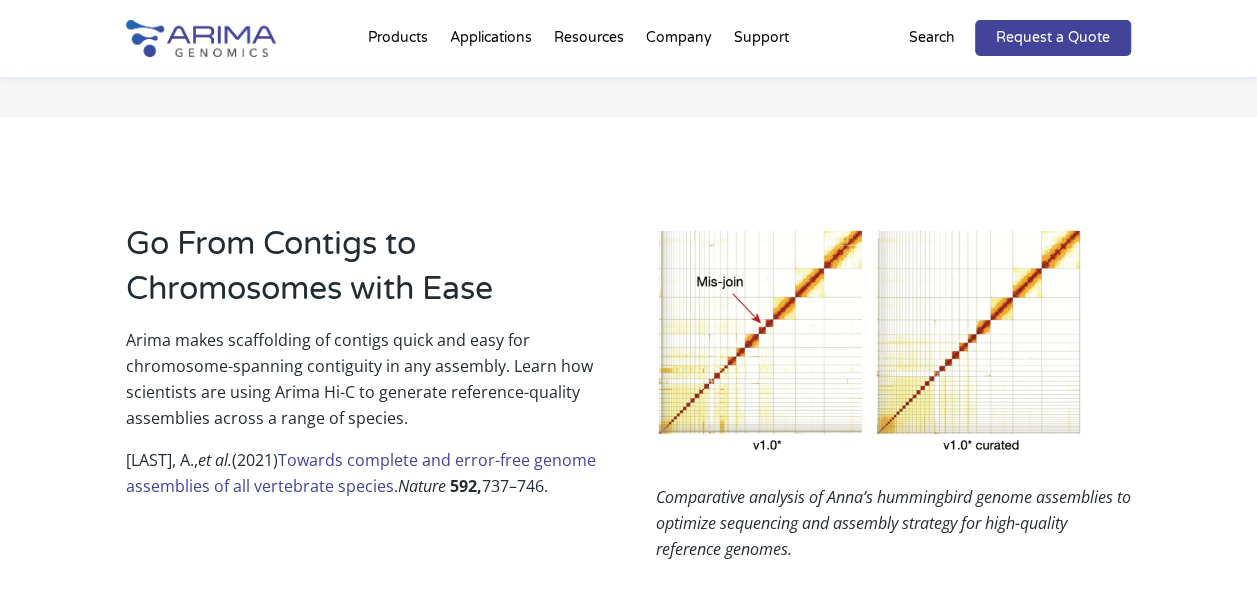 select on "Other/Non-US" 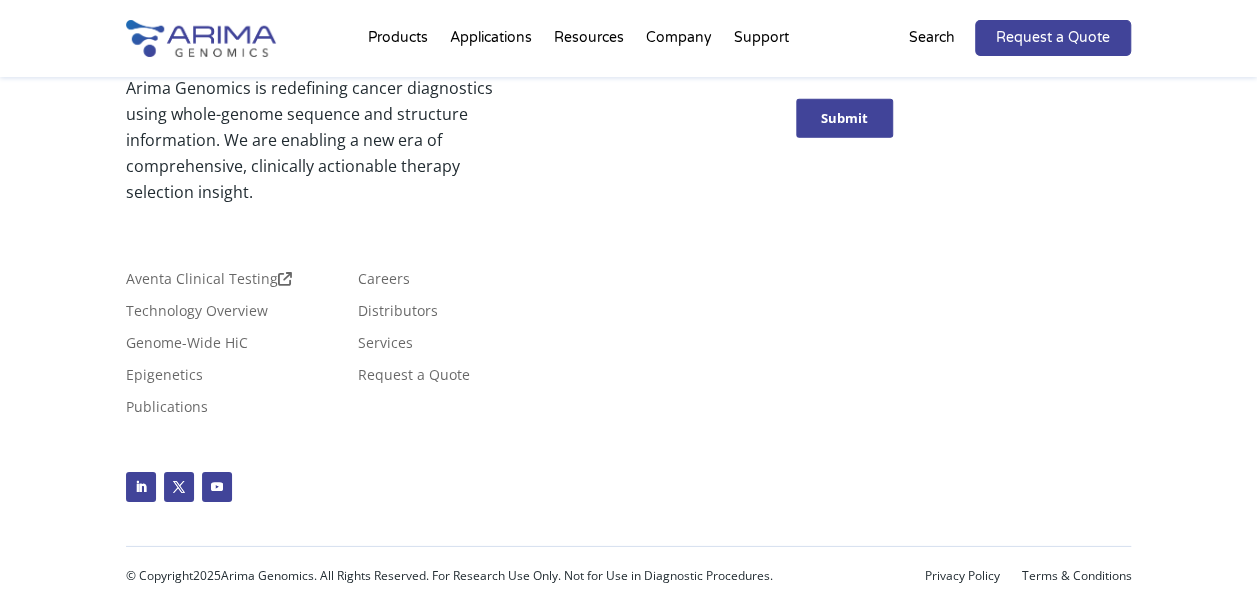 scroll, scrollTop: 0, scrollLeft: 0, axis: both 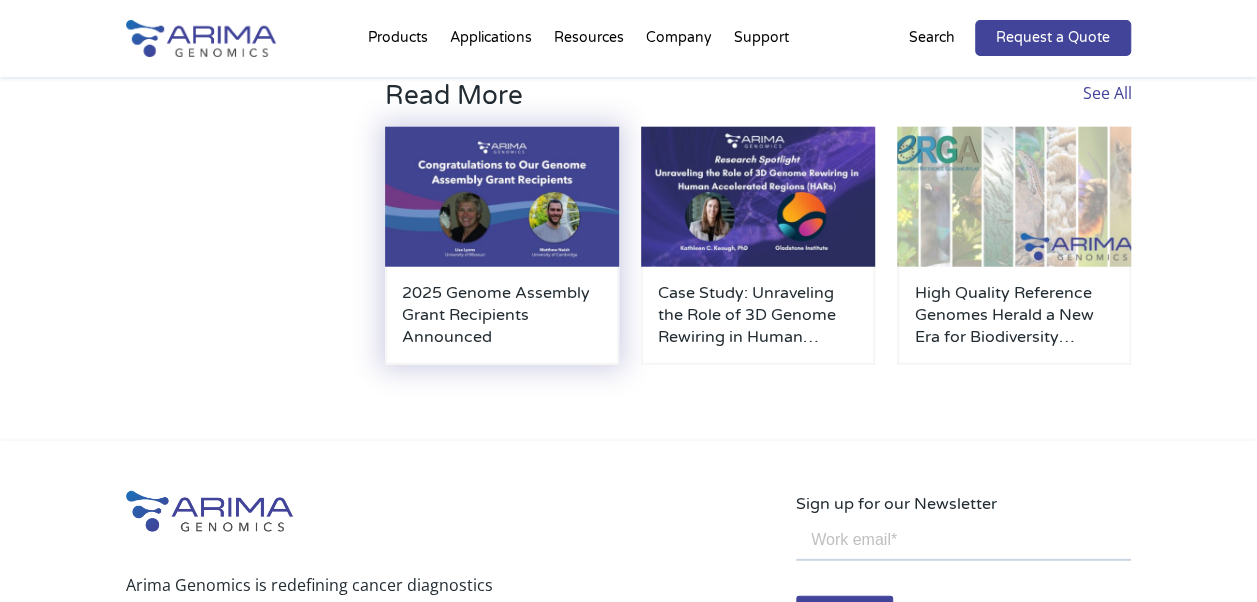 click at bounding box center [502, 197] 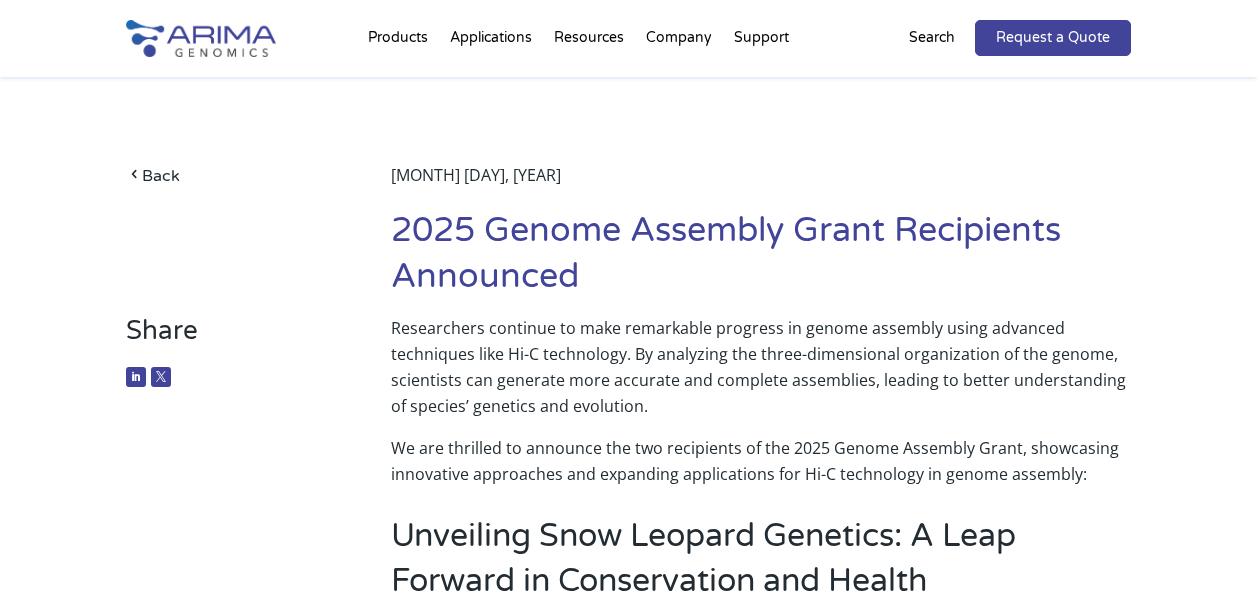 scroll, scrollTop: 0, scrollLeft: 0, axis: both 